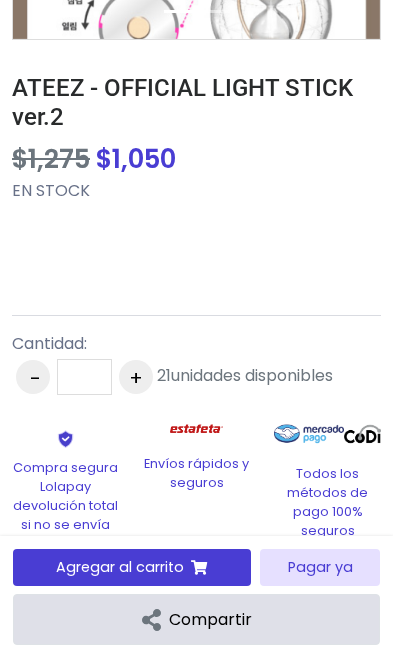 scroll, scrollTop: 664, scrollLeft: 0, axis: vertical 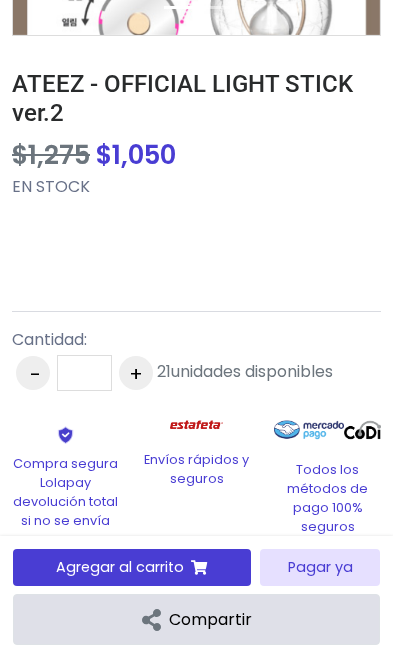 click at bounding box center [199, 568] 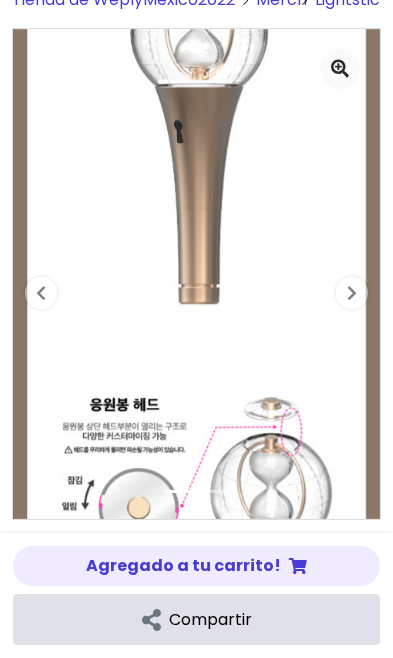 scroll, scrollTop: 83, scrollLeft: 0, axis: vertical 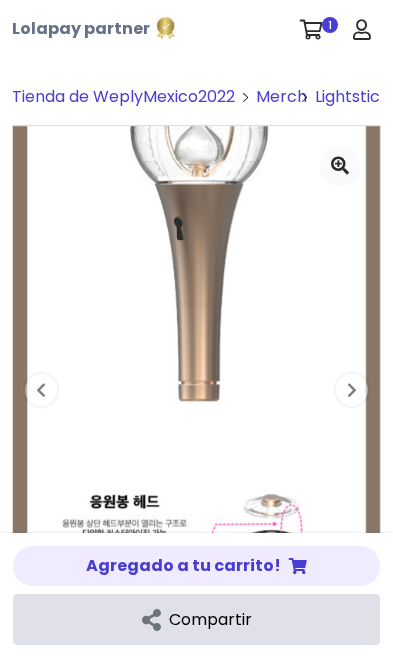 click at bounding box center [362, 30] 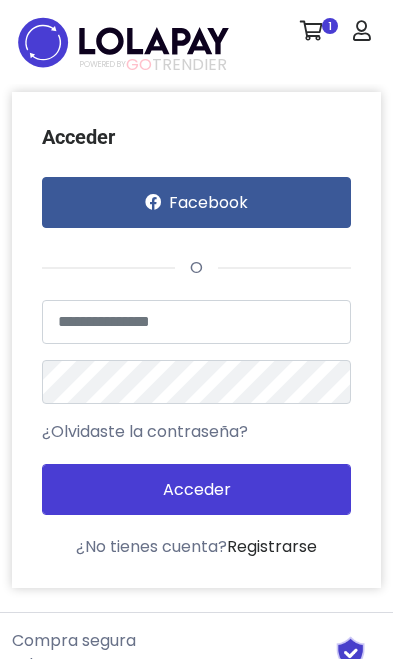 scroll, scrollTop: 0, scrollLeft: 0, axis: both 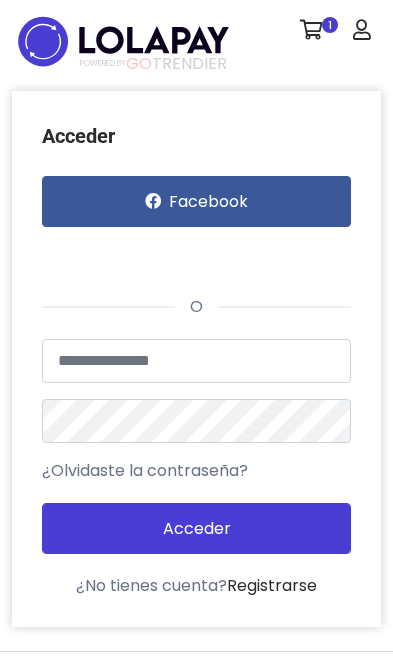 click on "1" at bounding box center (316, 30) 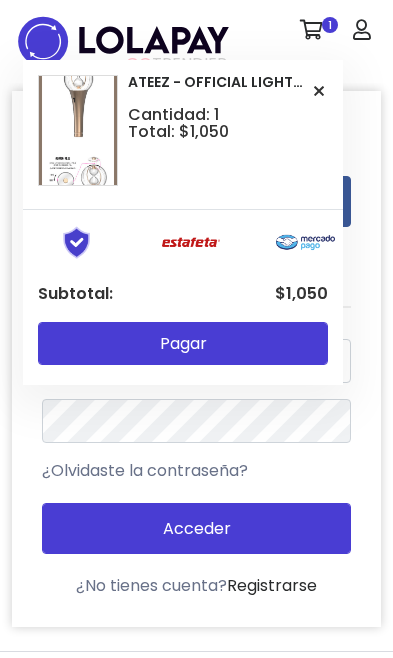 click on "ATEEZ - OFFICIAL LIGHT STICK ver.2
Cantidad: 1 Total: $1,050" at bounding box center (183, 130) 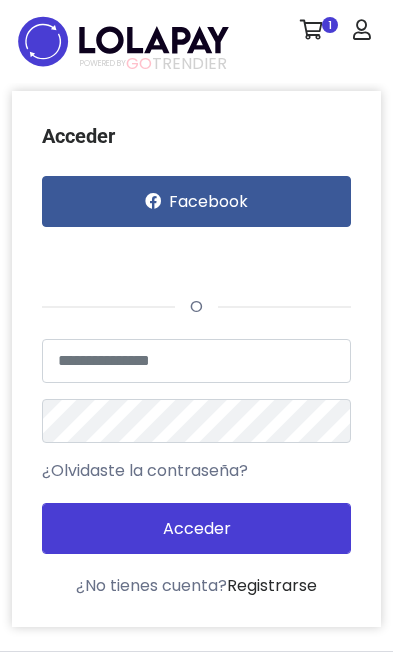 click at bounding box center [137, 255] 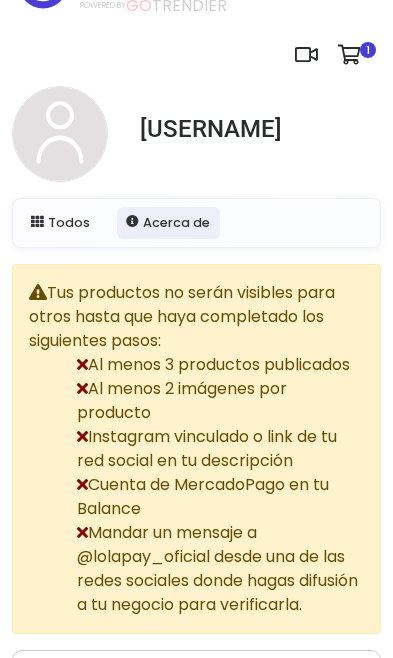 scroll, scrollTop: 0, scrollLeft: 0, axis: both 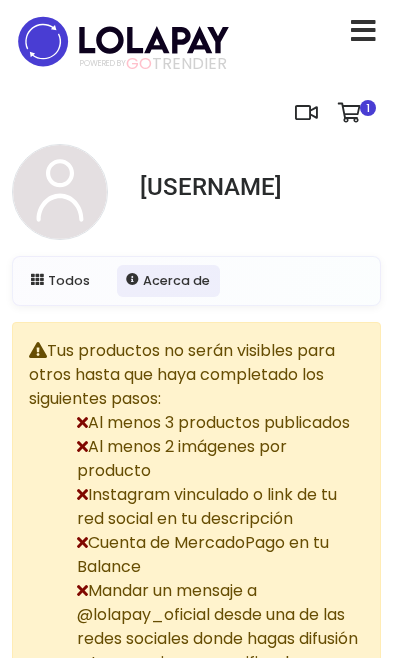 click on "1" at bounding box center [368, 108] 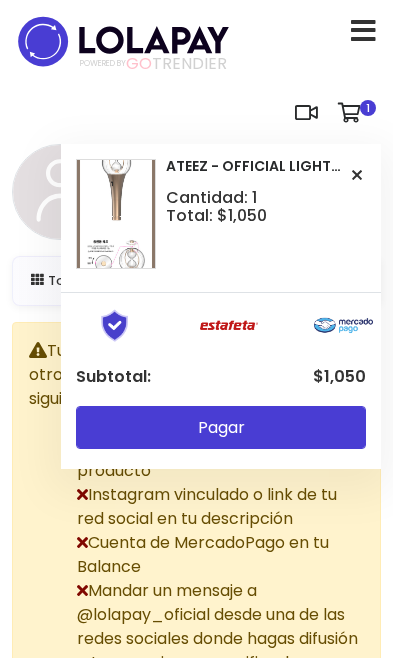 click on "Pagar" at bounding box center [221, 427] 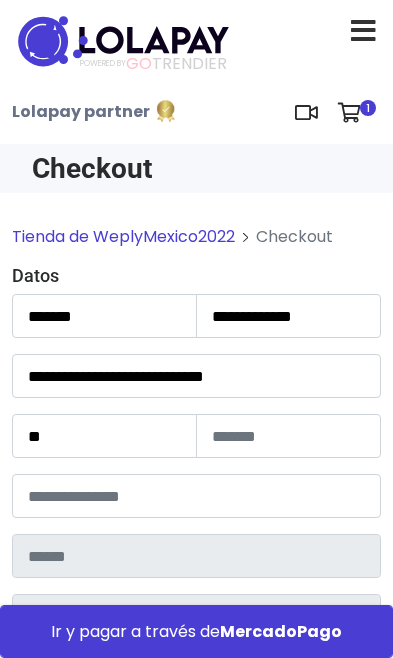 scroll, scrollTop: 0, scrollLeft: 0, axis: both 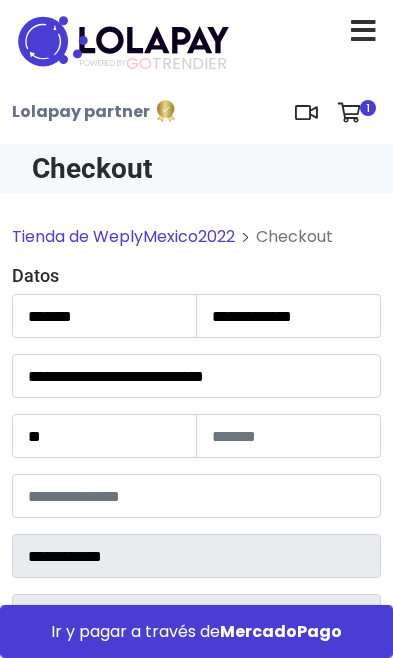 select on "**********" 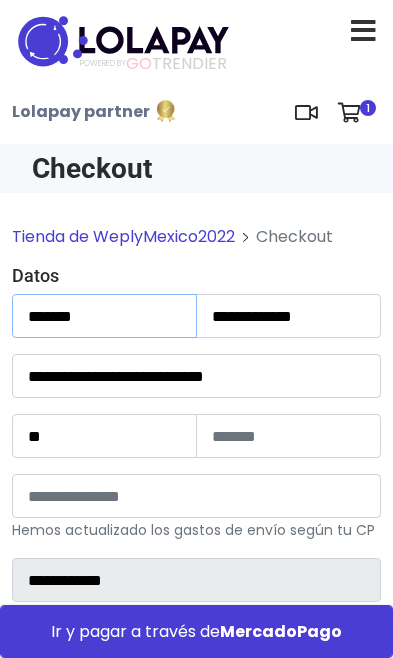 click on "*******" at bounding box center (104, 316) 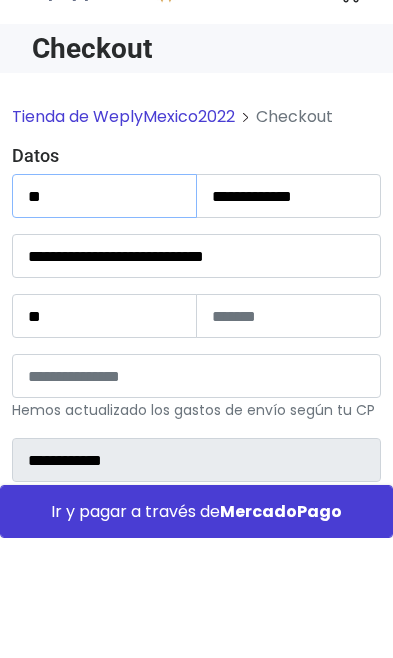 type on "*" 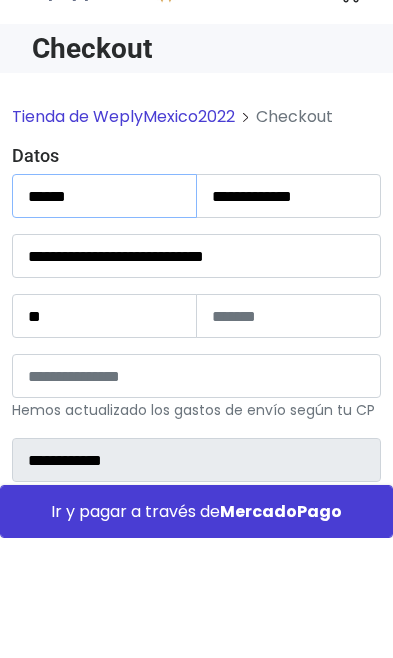 type on "*****" 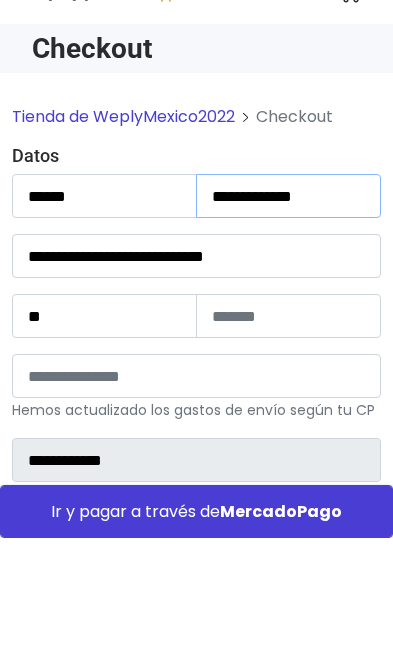 click on "**********" at bounding box center [288, 316] 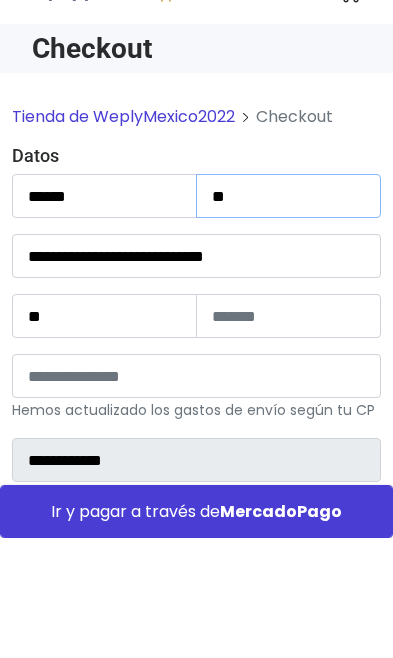 type on "*" 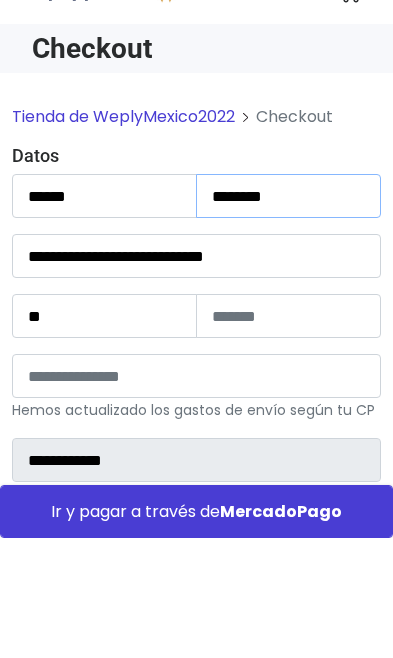 type on "*******" 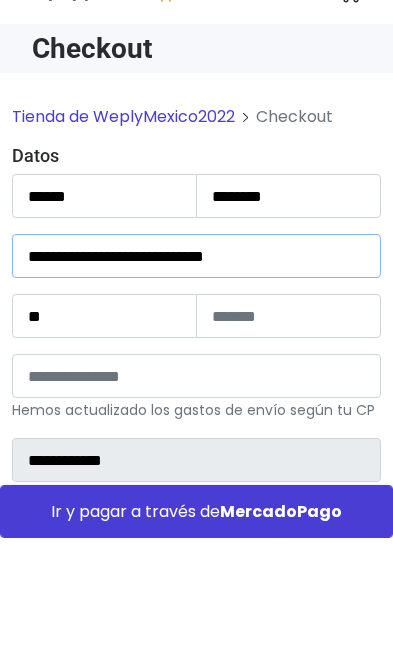 click on "**********" at bounding box center [196, 376] 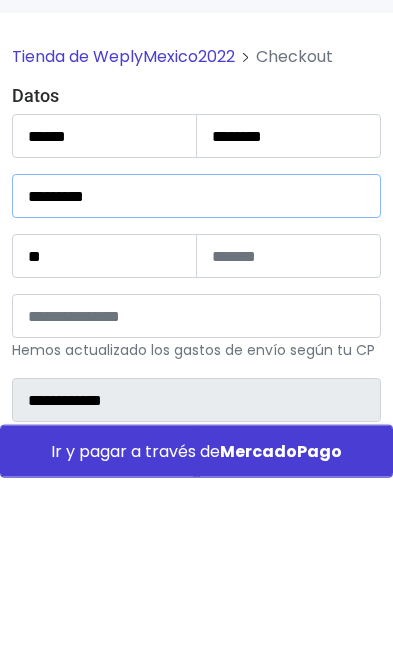 type on "********" 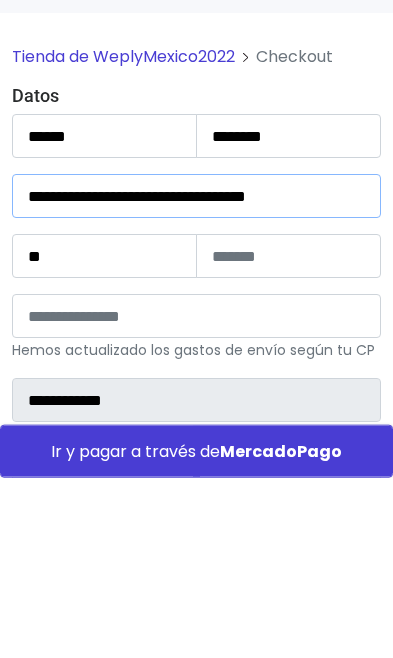 click on "**********" at bounding box center (196, 376) 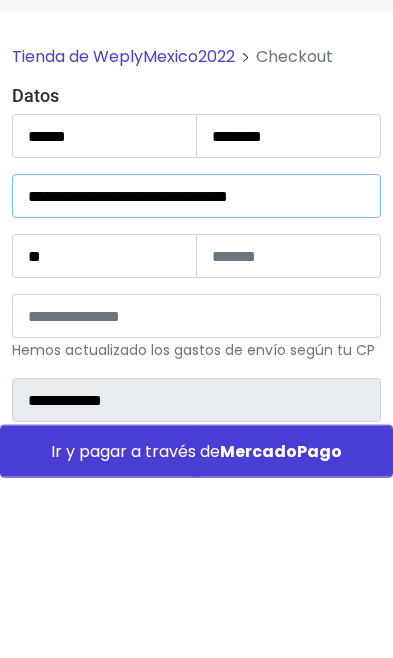type on "**********" 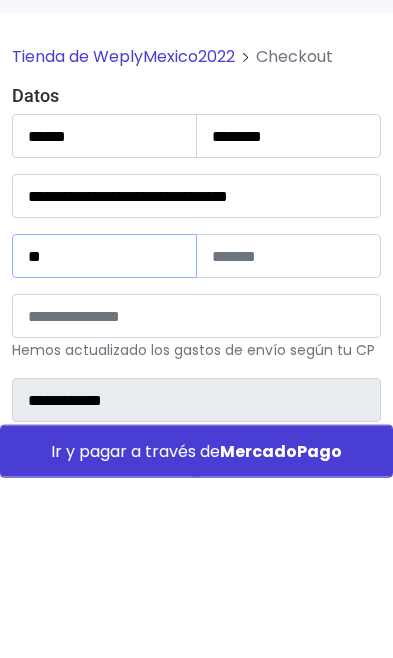 click on "**" at bounding box center (104, 436) 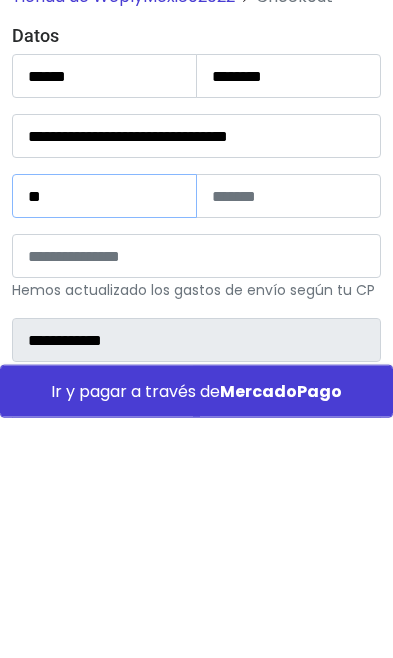 type on "*" 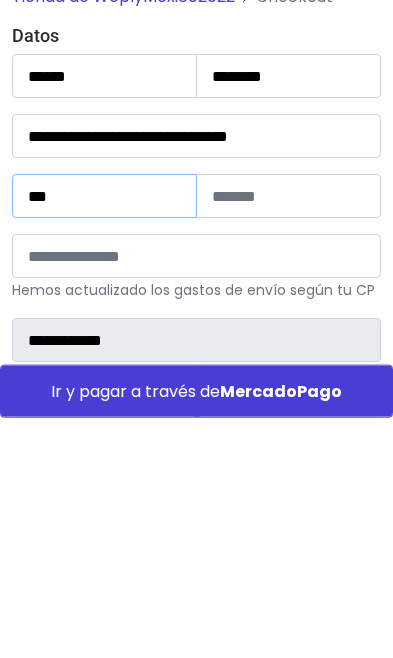 type on "***" 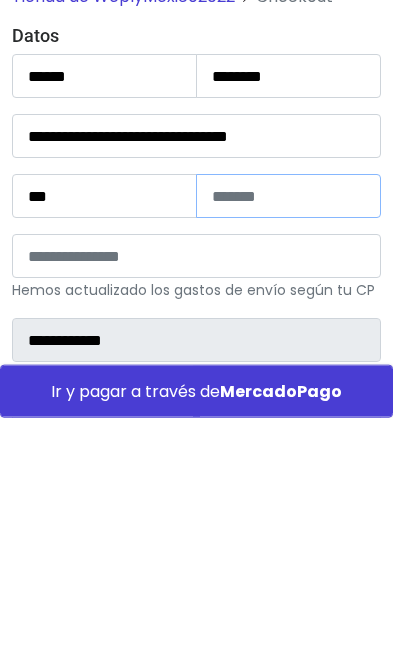 click at bounding box center (288, 436) 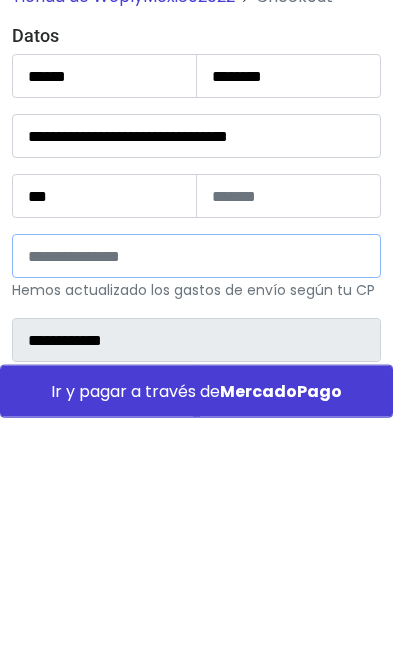 click on "*****" at bounding box center (196, 496) 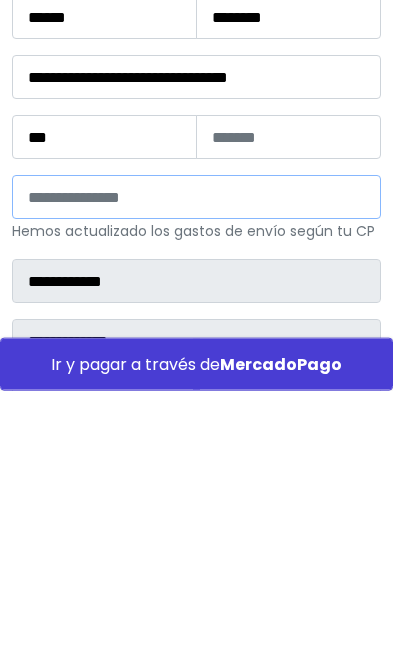 type on "*" 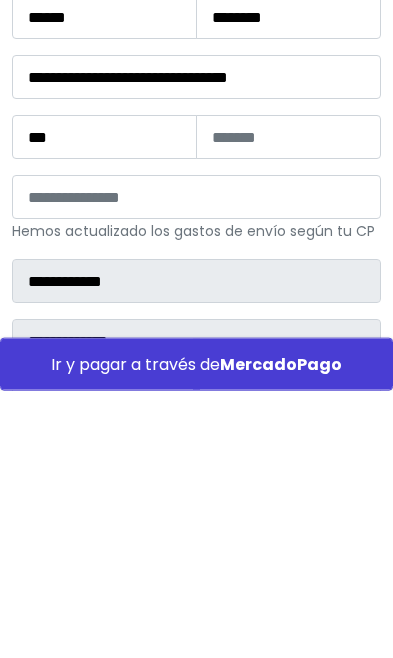 type on "**********" 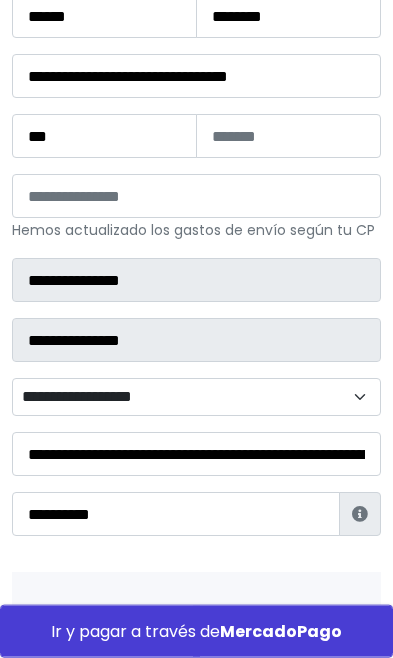 scroll, scrollTop: 297, scrollLeft: 0, axis: vertical 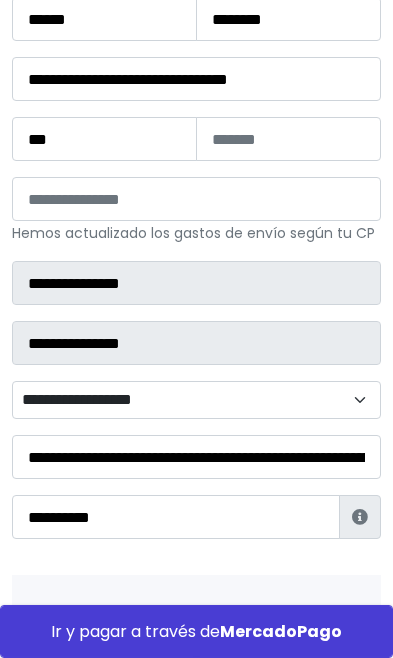 click on "**********" at bounding box center [196, 400] 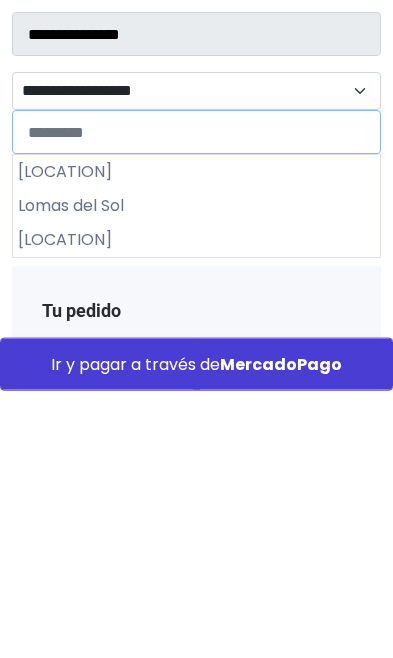 scroll, scrollTop: 344, scrollLeft: 0, axis: vertical 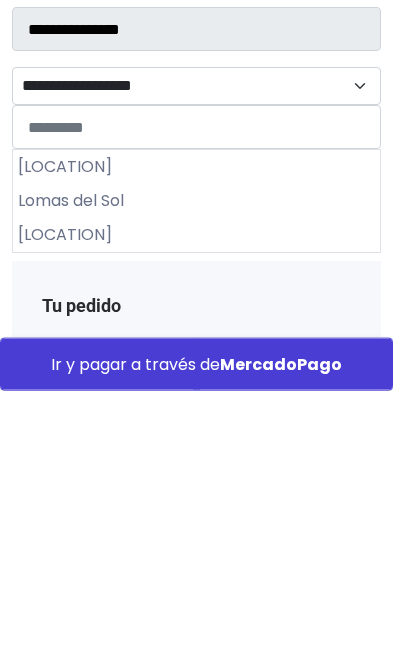 click on "[LOCATION]" at bounding box center [196, 502] 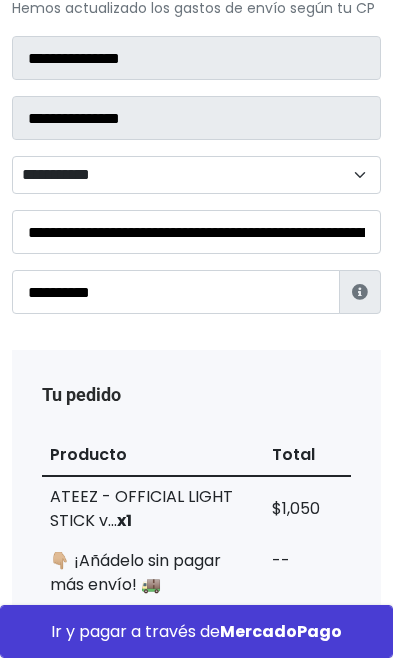 scroll, scrollTop: 520, scrollLeft: 0, axis: vertical 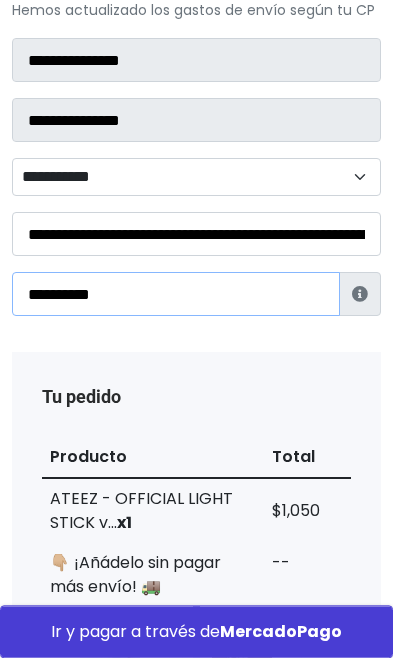 click on "**********" at bounding box center [176, 294] 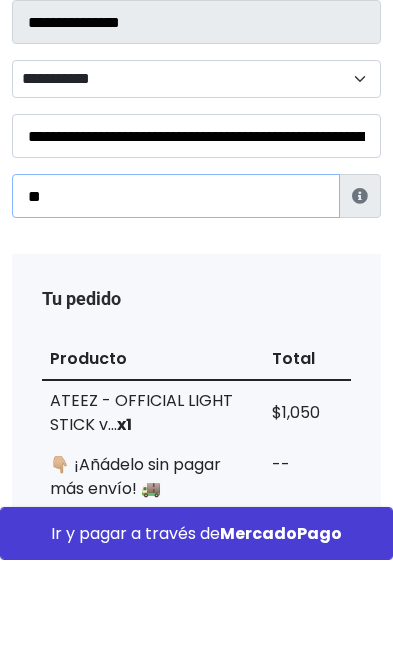 type on "*" 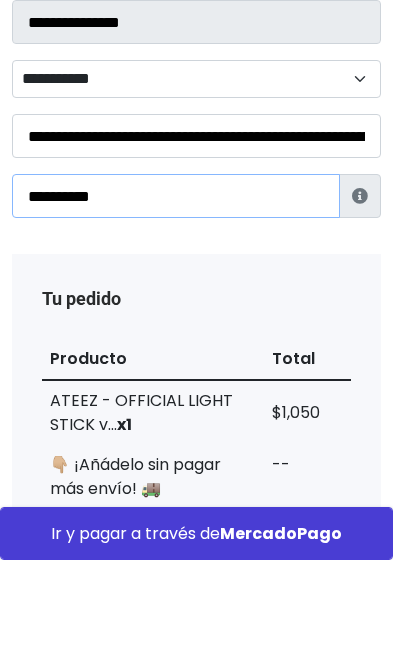 type on "**********" 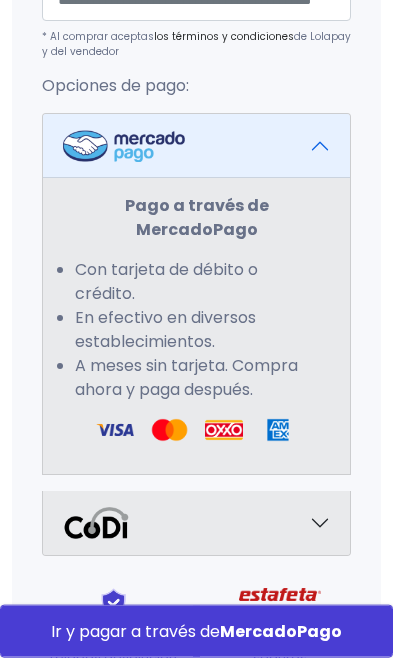 scroll, scrollTop: 1654, scrollLeft: 0, axis: vertical 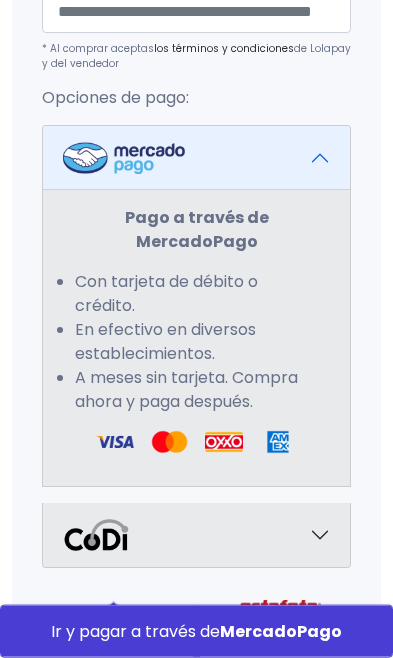 click at bounding box center (169, 442) 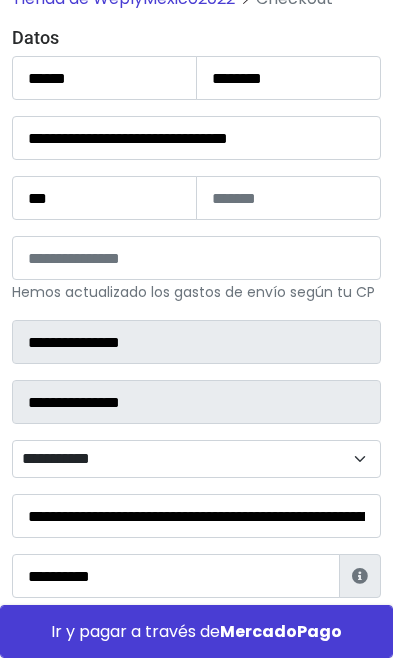 scroll, scrollTop: 97, scrollLeft: 0, axis: vertical 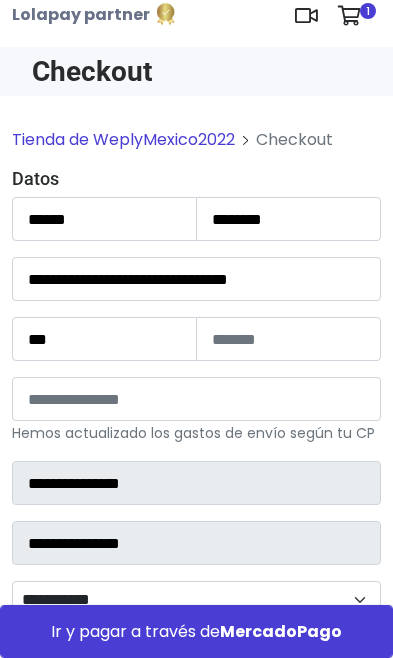 click at bounding box center [349, 16] 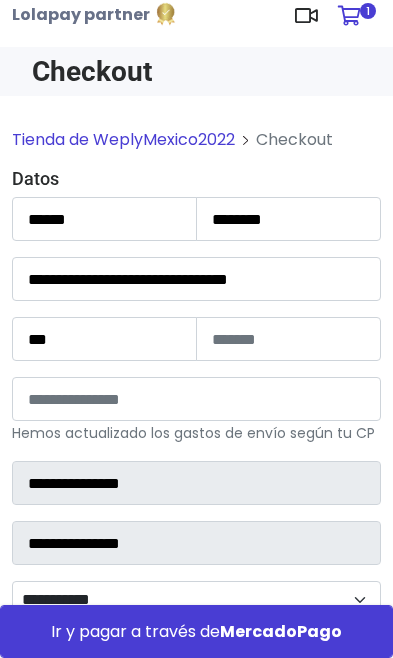 scroll, scrollTop: 95, scrollLeft: 0, axis: vertical 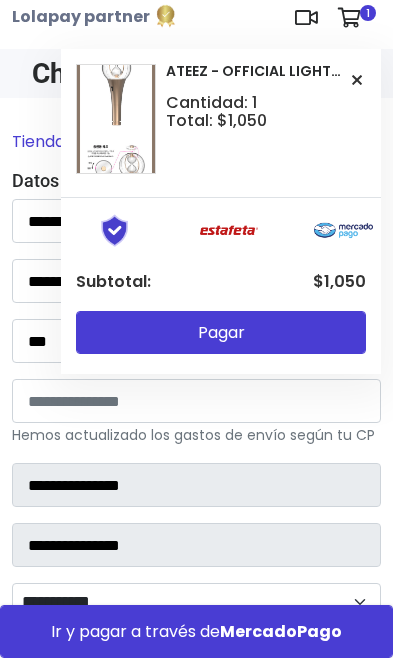 click at bounding box center (349, 18) 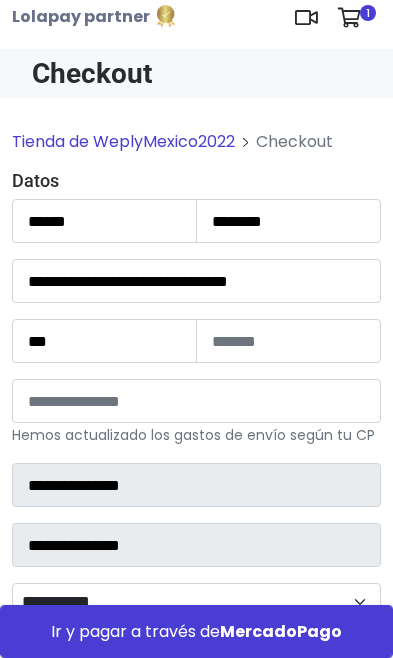click at bounding box center [349, 18] 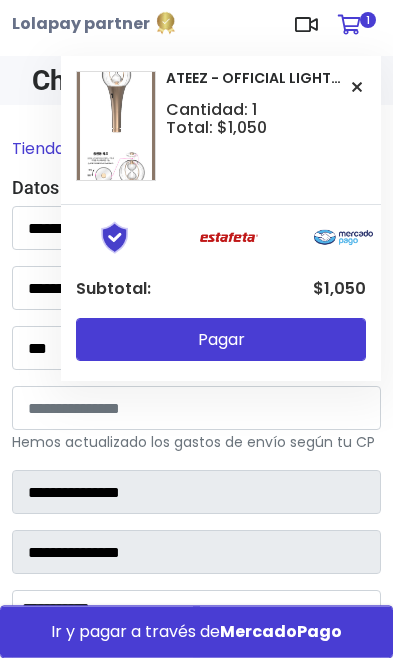 scroll, scrollTop: 83, scrollLeft: 0, axis: vertical 